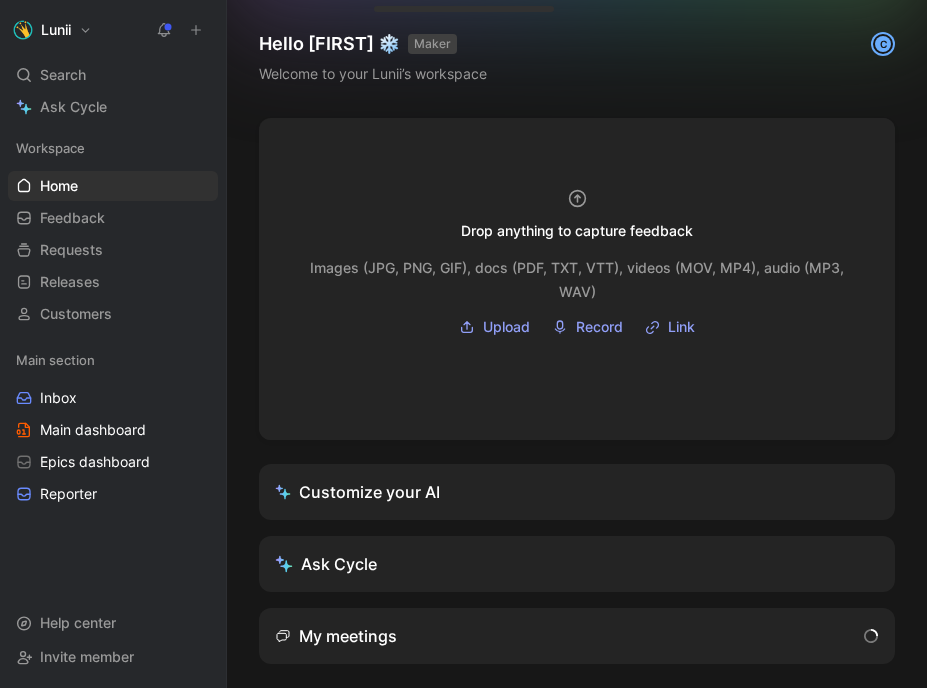 scroll, scrollTop: 0, scrollLeft: 0, axis: both 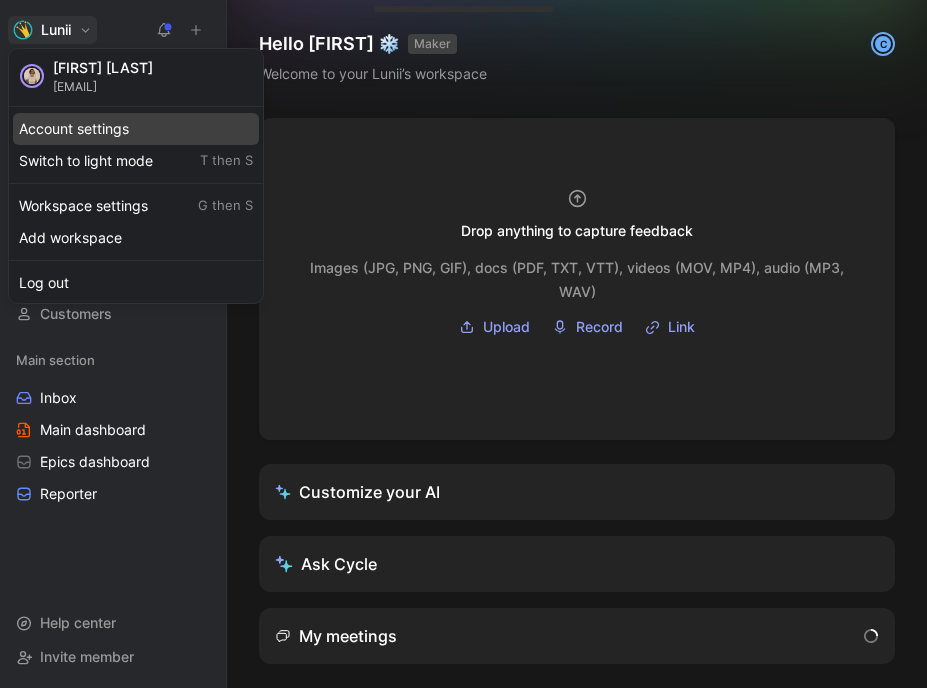 click on "Account settings" at bounding box center [136, 129] 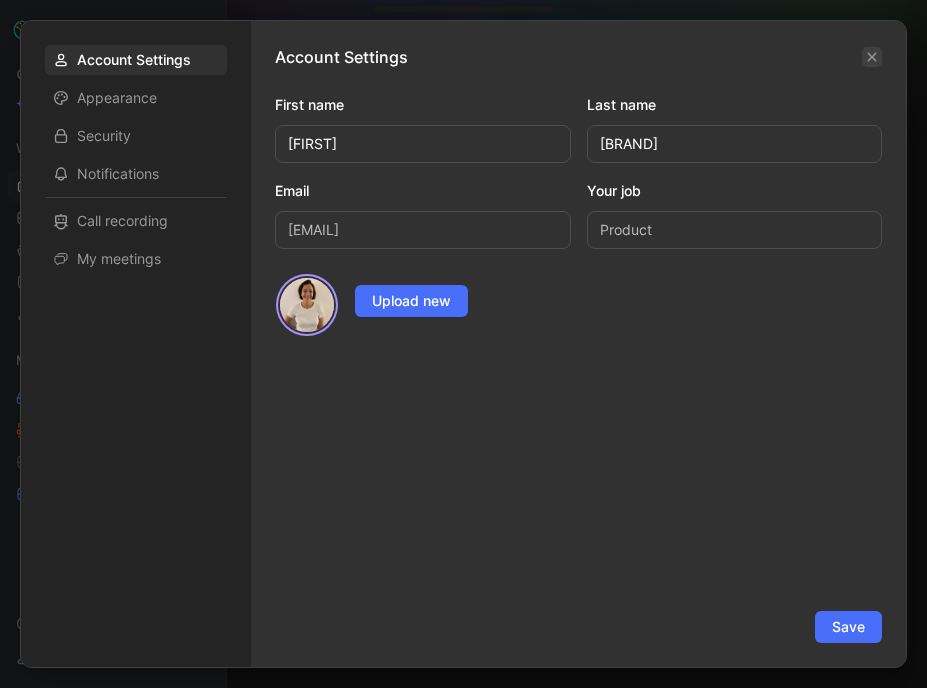click at bounding box center [872, 57] 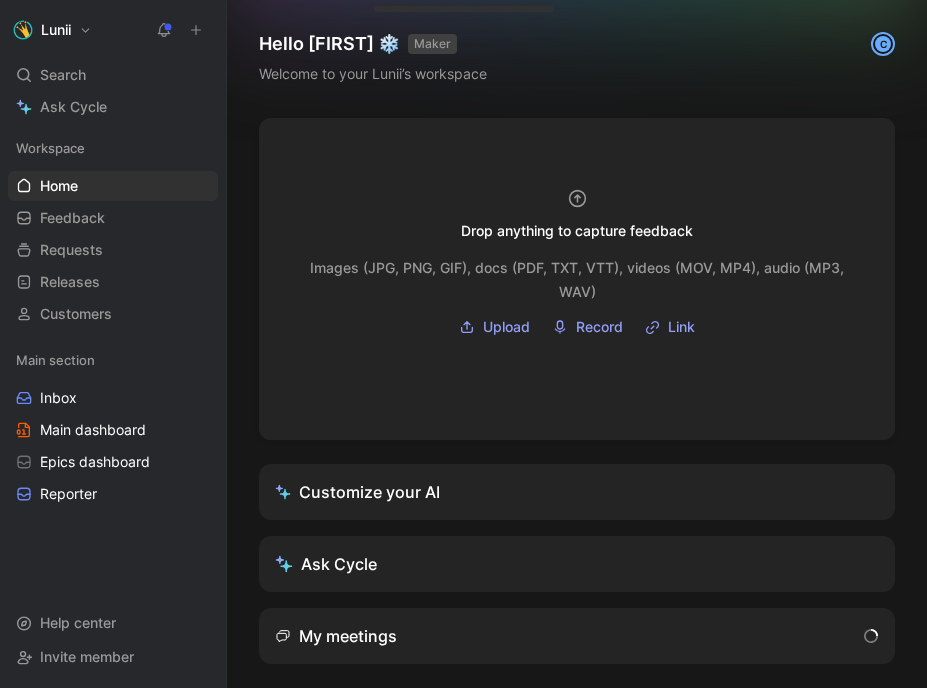 click on "Lunii" at bounding box center [56, 30] 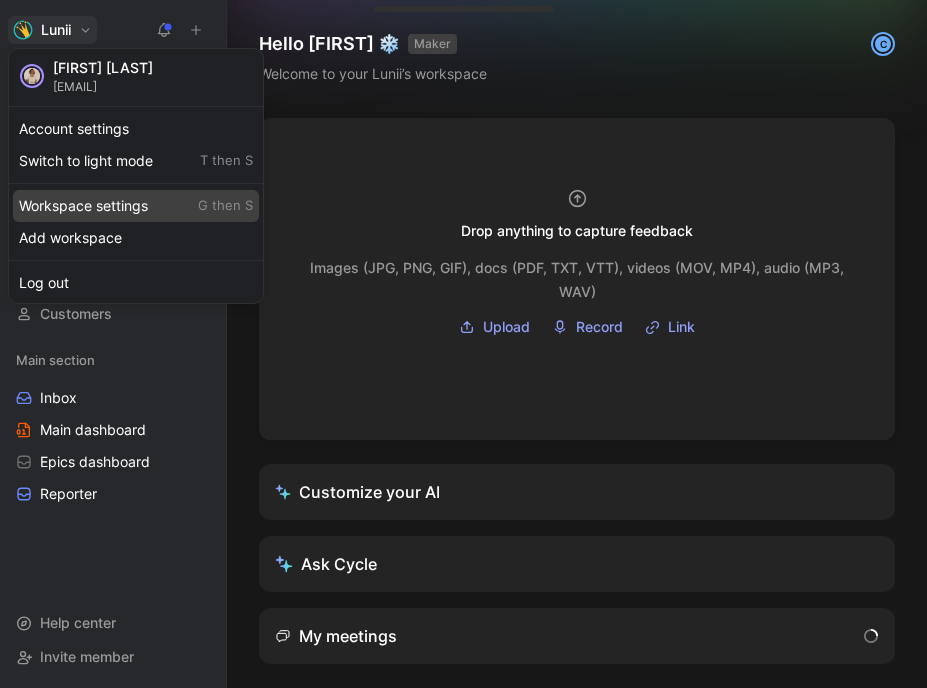 click on "Workspace settings G then S" at bounding box center (136, 206) 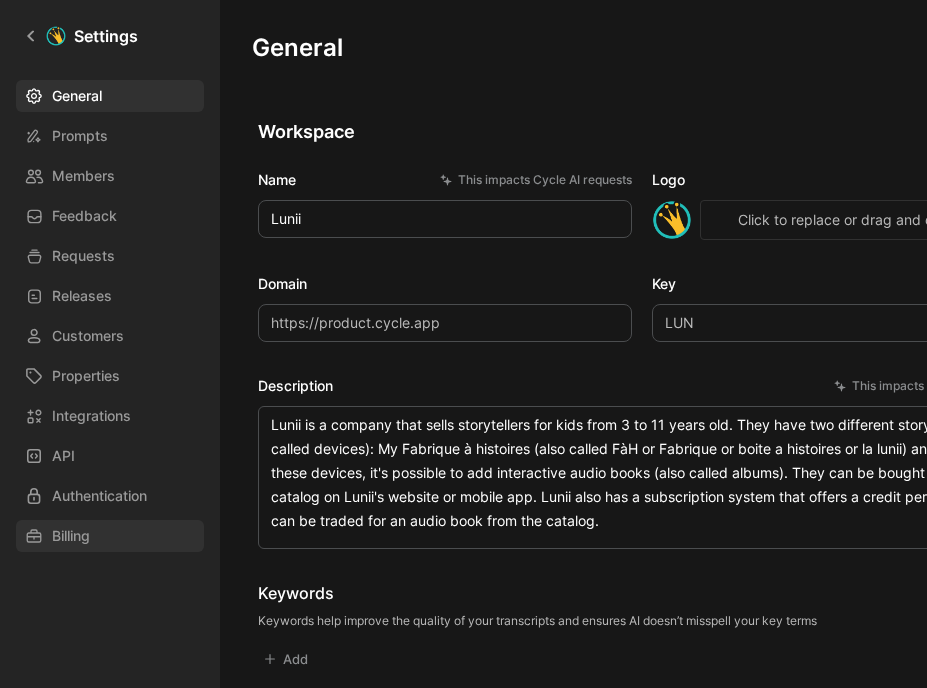 click on "Billing" at bounding box center (110, 536) 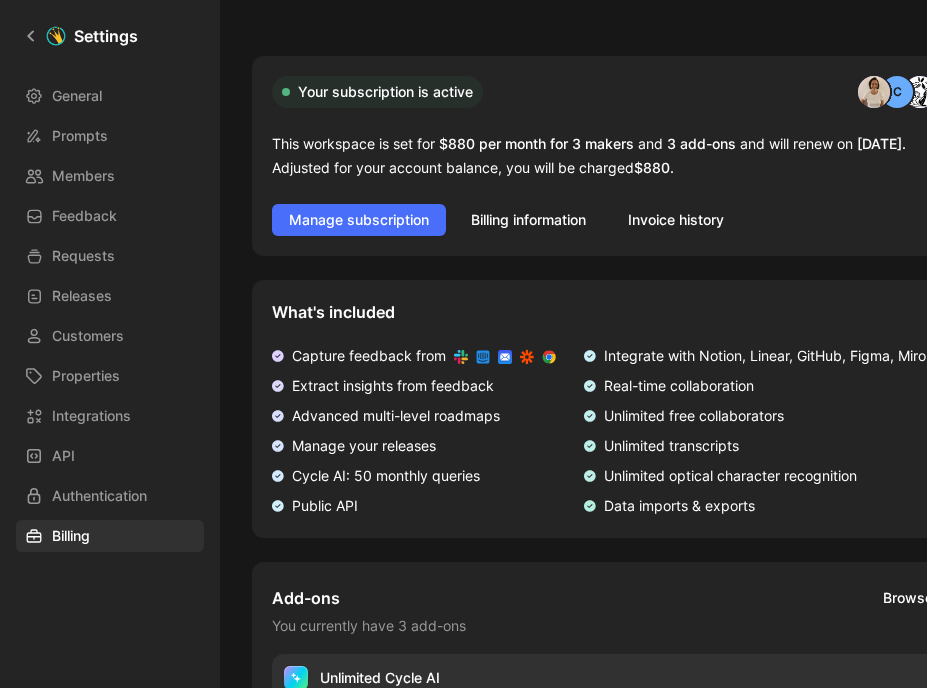 scroll, scrollTop: 49, scrollLeft: 0, axis: vertical 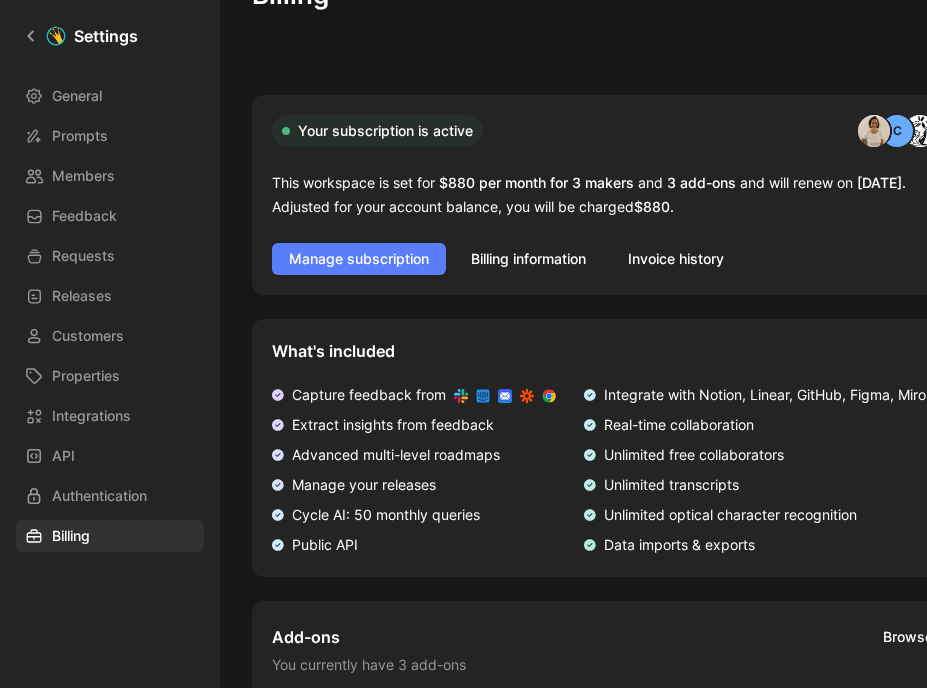 click on "Manage subscription" at bounding box center [359, 259] 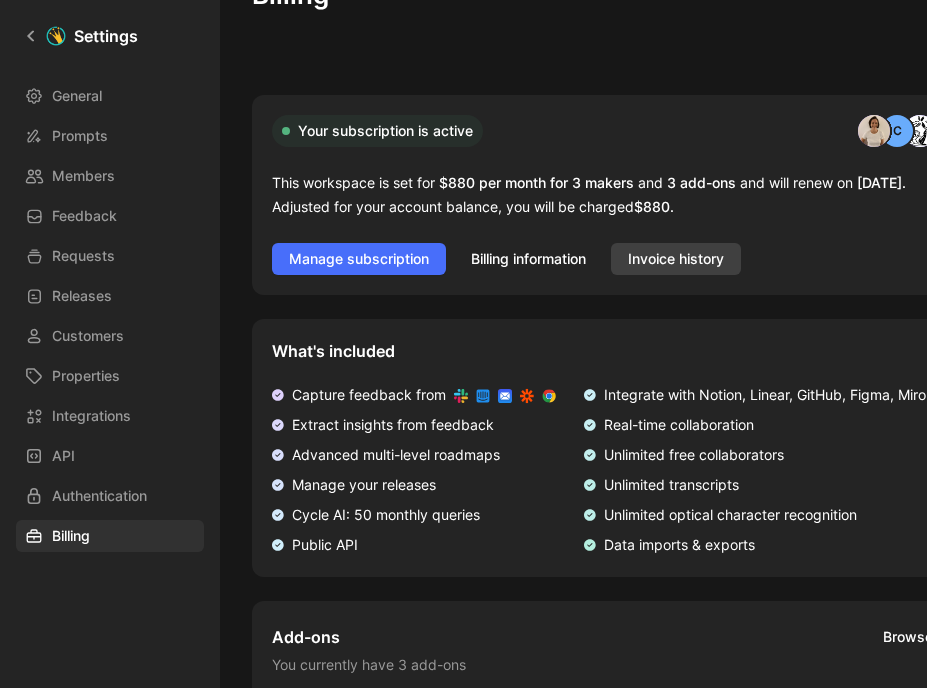 click on "Invoice history" at bounding box center (676, 259) 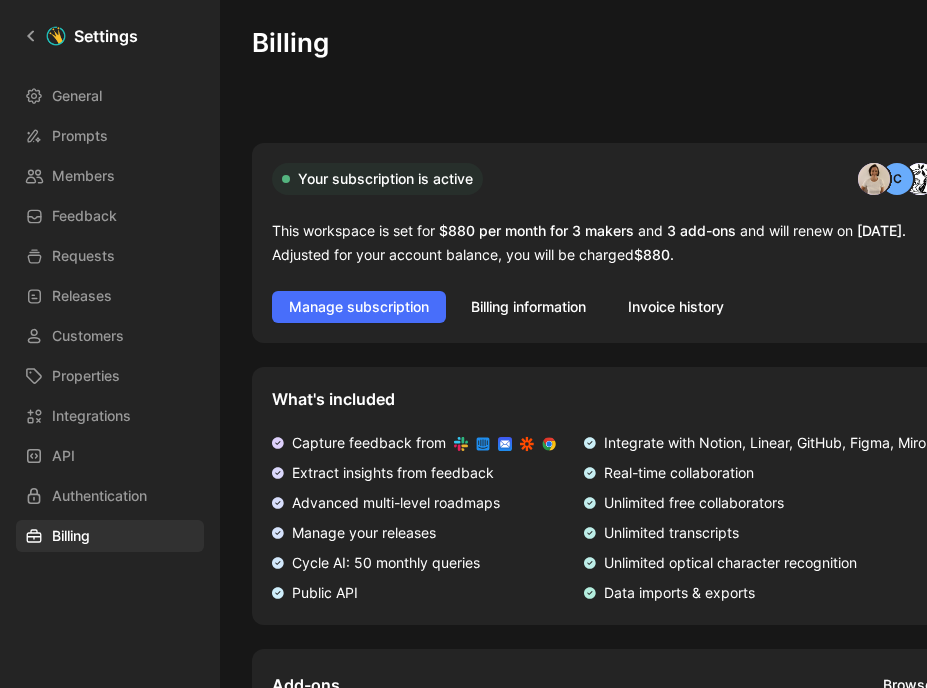 scroll, scrollTop: 0, scrollLeft: 0, axis: both 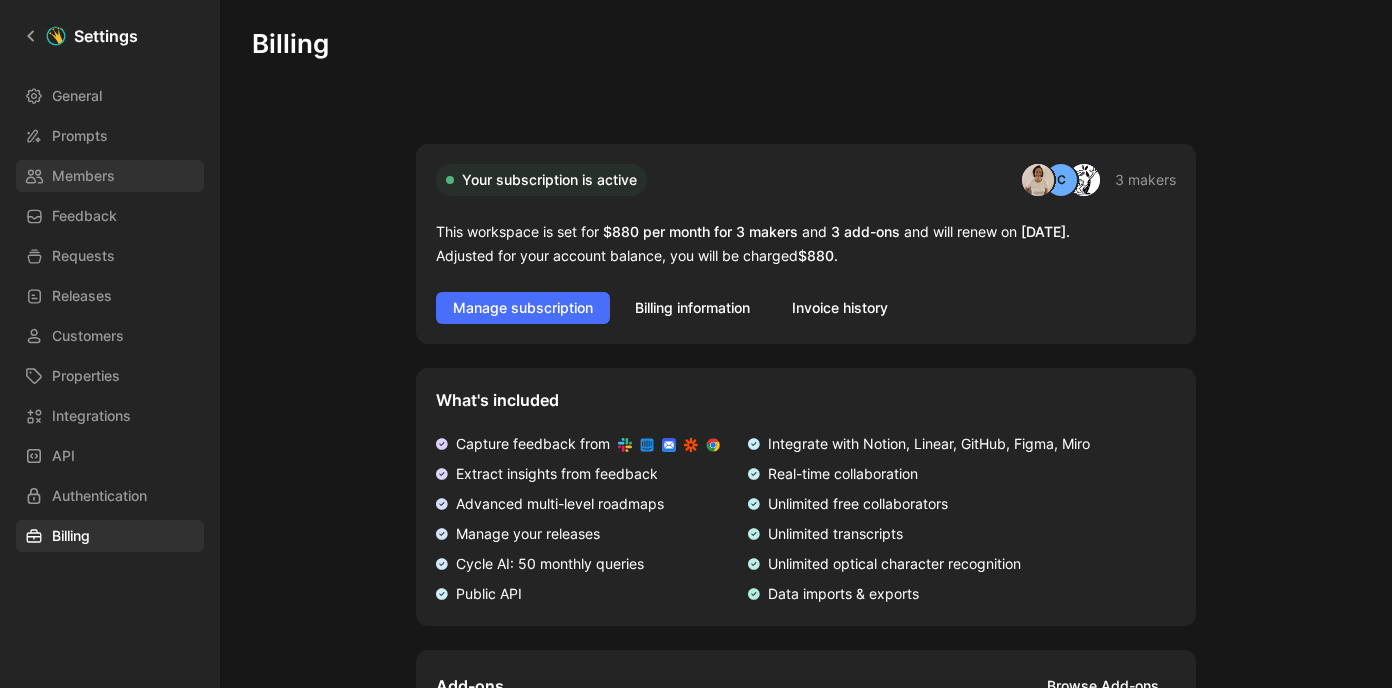 click on "Members" at bounding box center [110, 176] 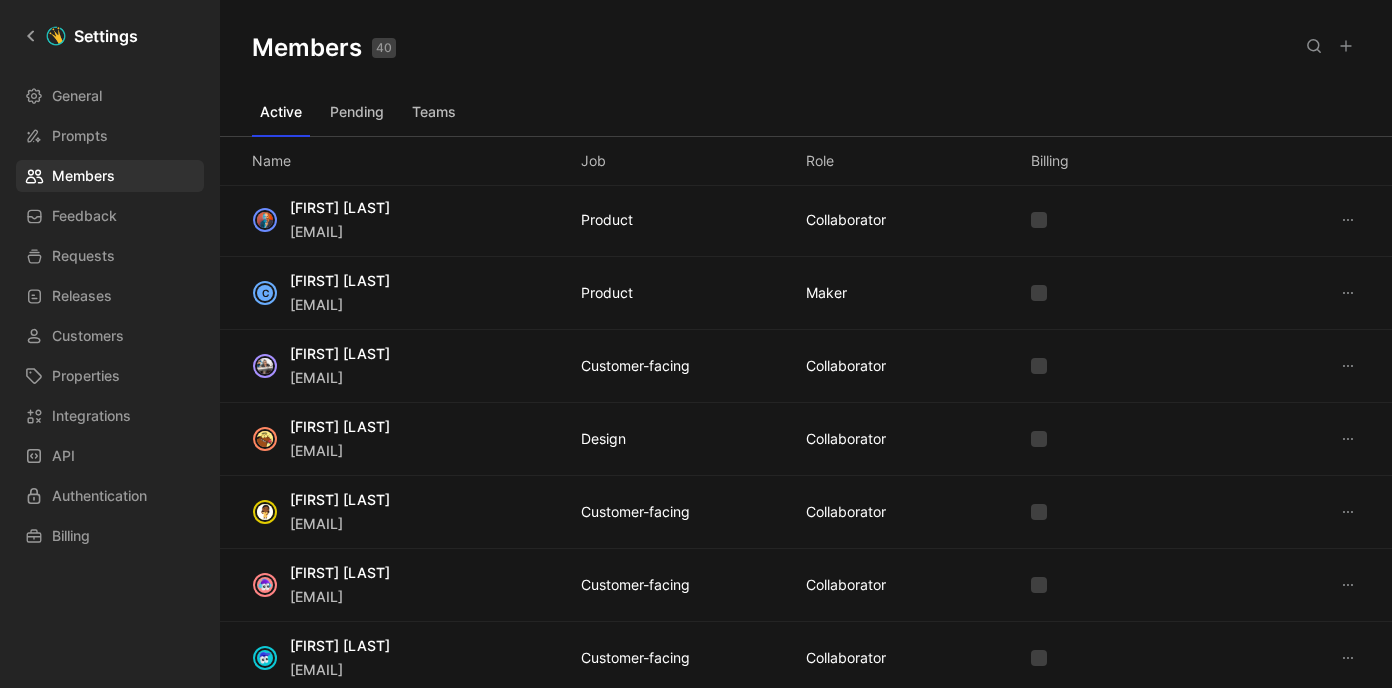 scroll, scrollTop: 512, scrollLeft: 0, axis: vertical 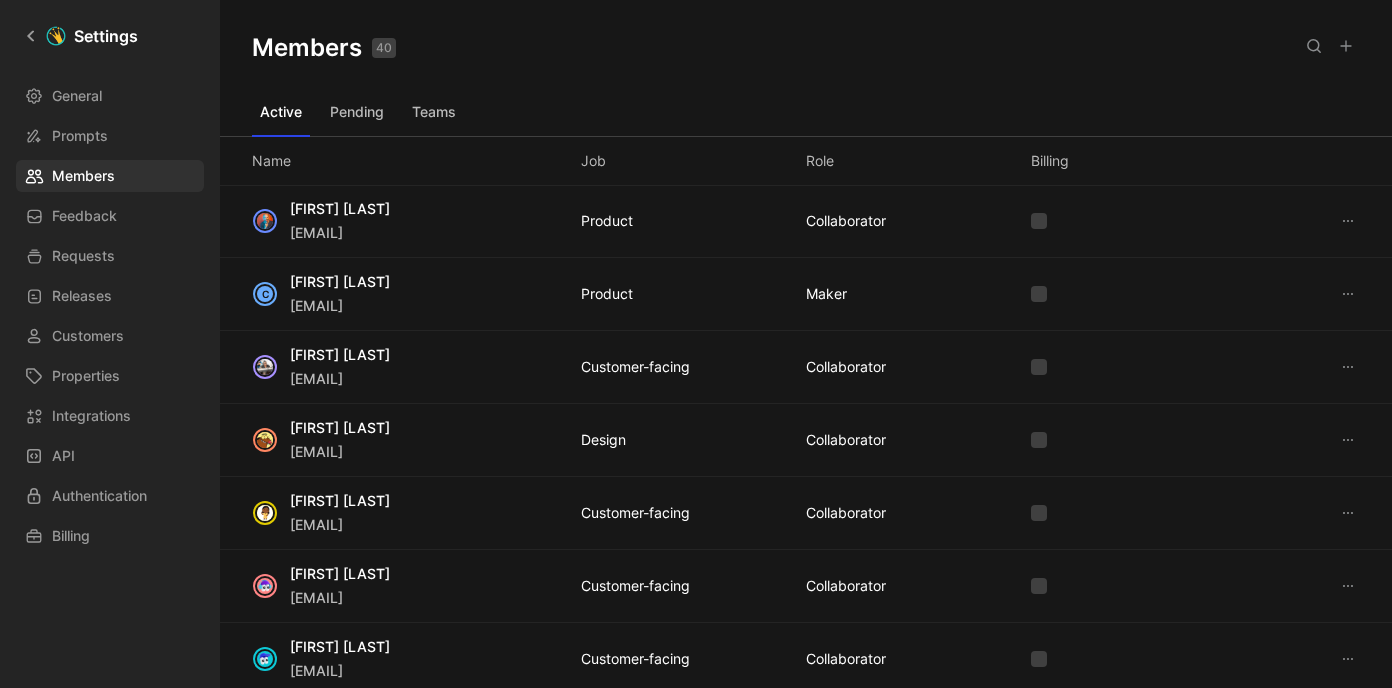 click 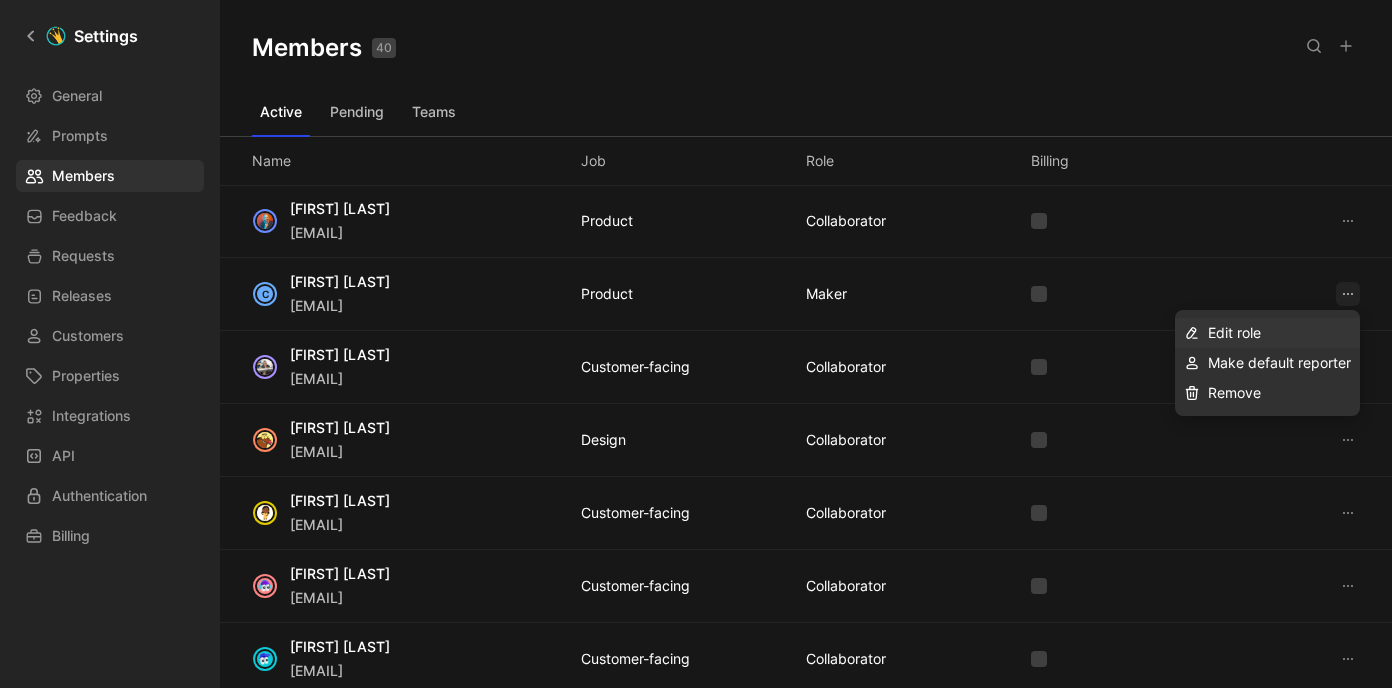 click on "Edit role" at bounding box center [1234, 332] 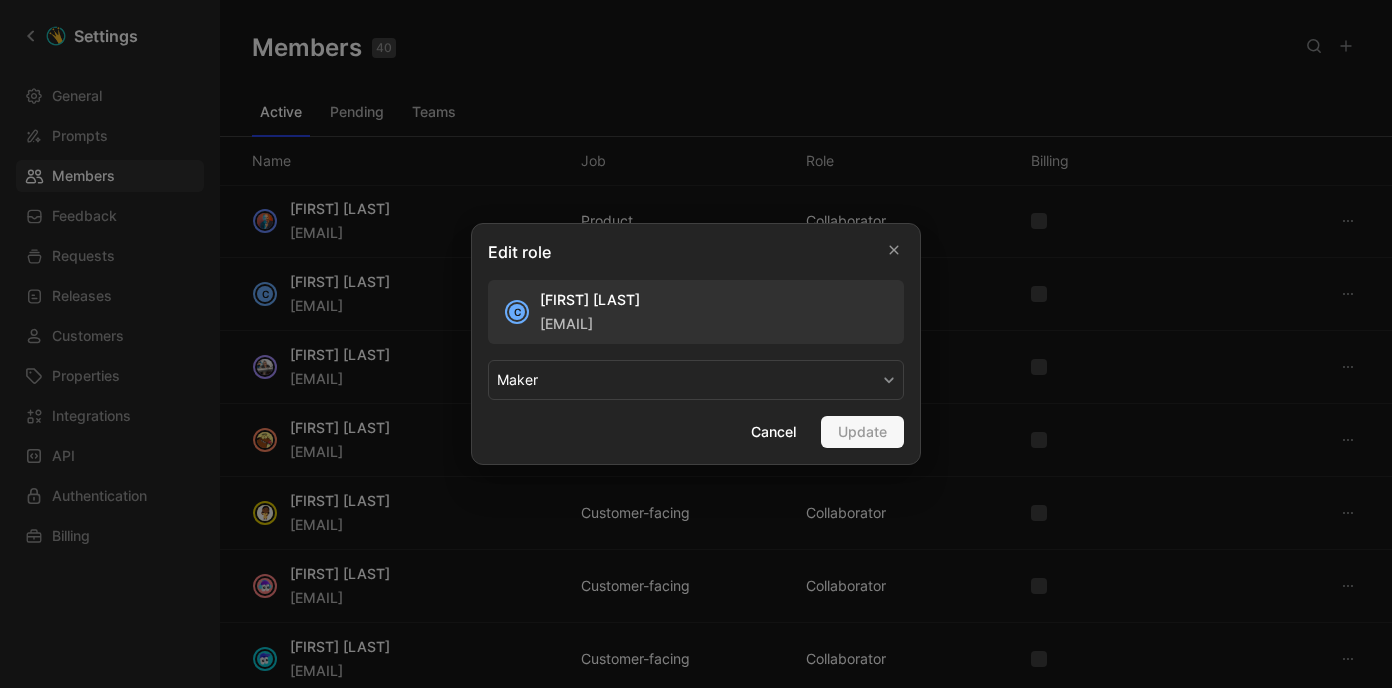click on "MAKER" at bounding box center [696, 380] 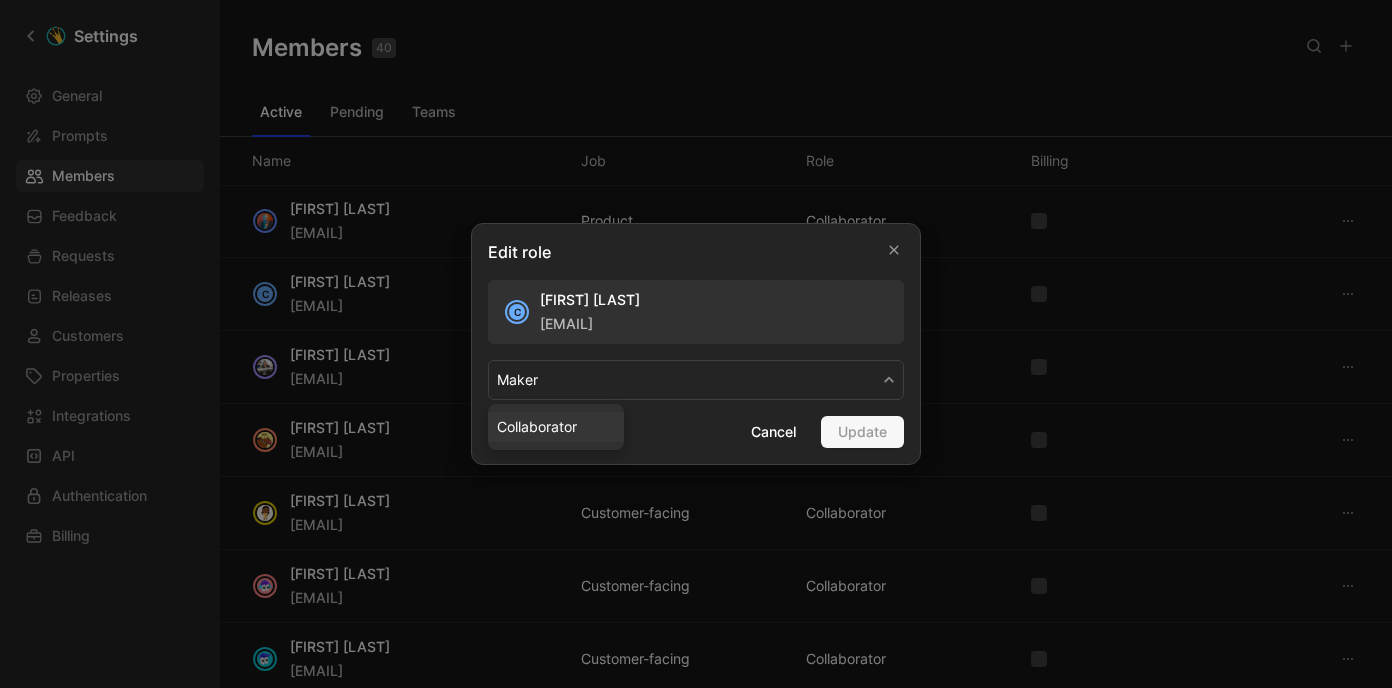 click on "COLLABORATOR" at bounding box center (556, 427) 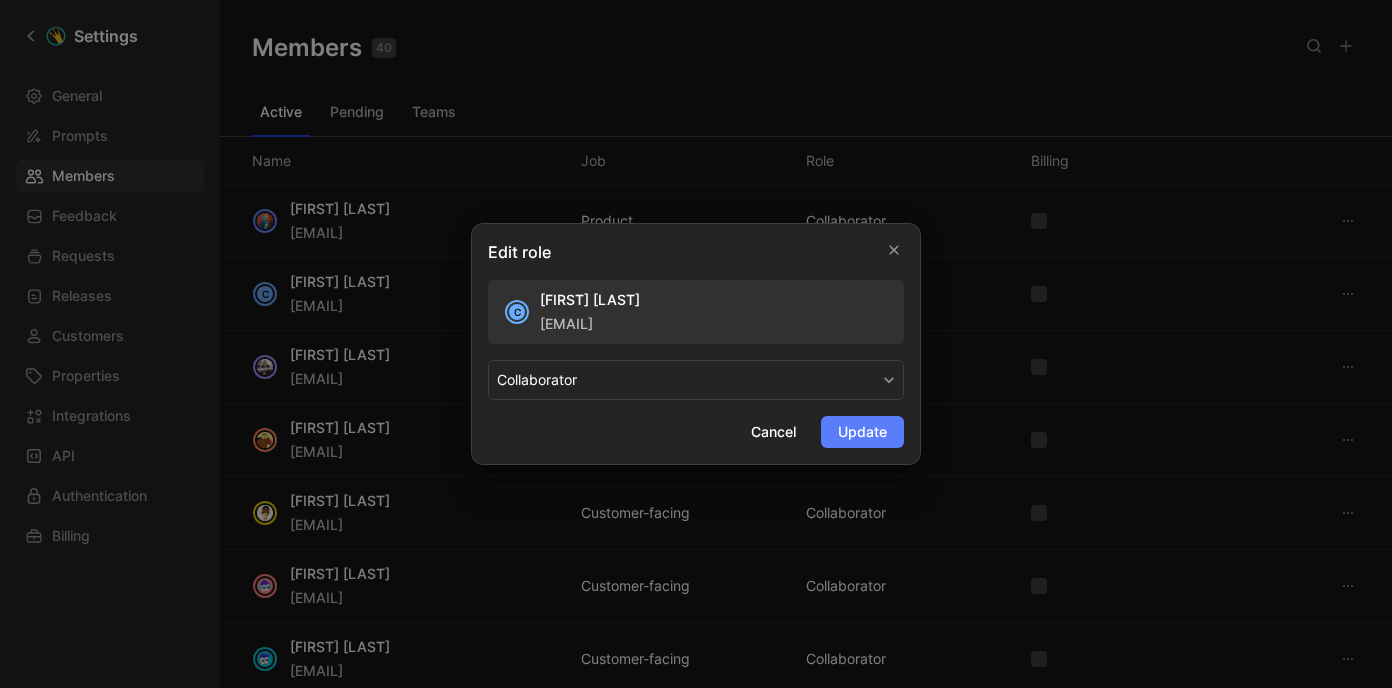 click on "Update" at bounding box center (862, 432) 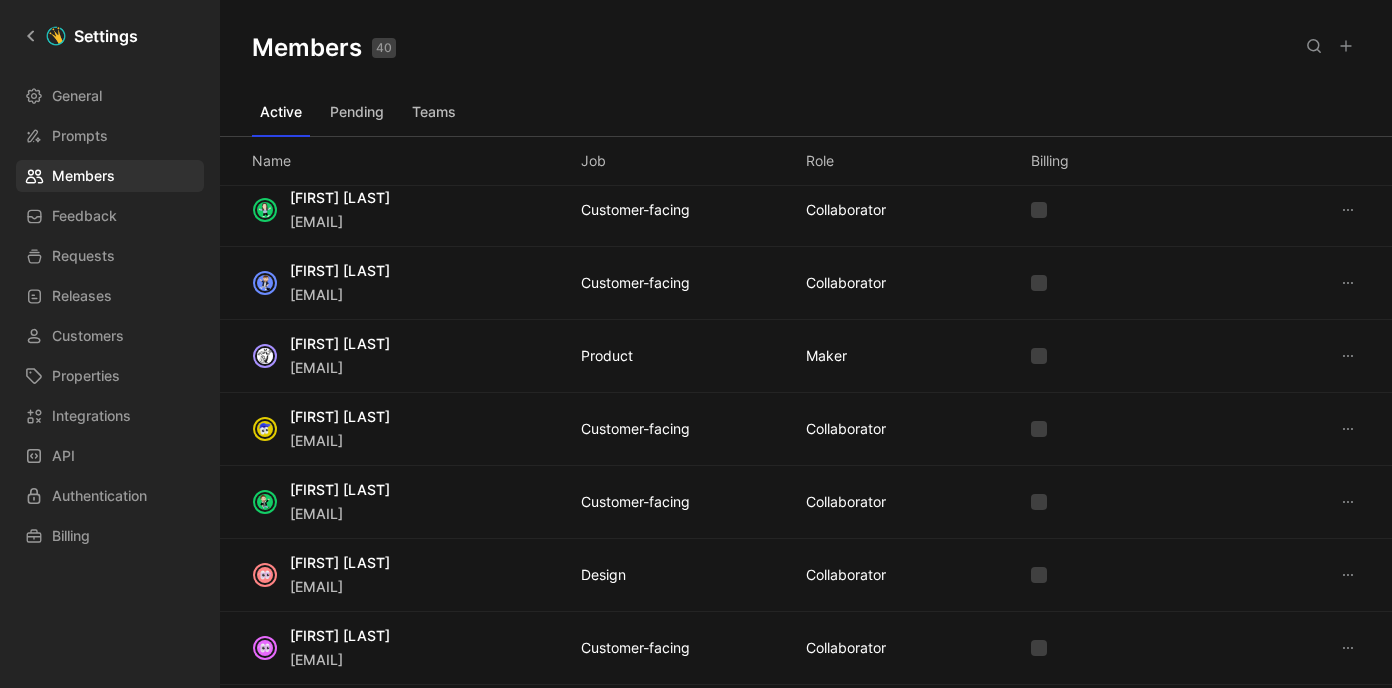 scroll, scrollTop: 1157, scrollLeft: 0, axis: vertical 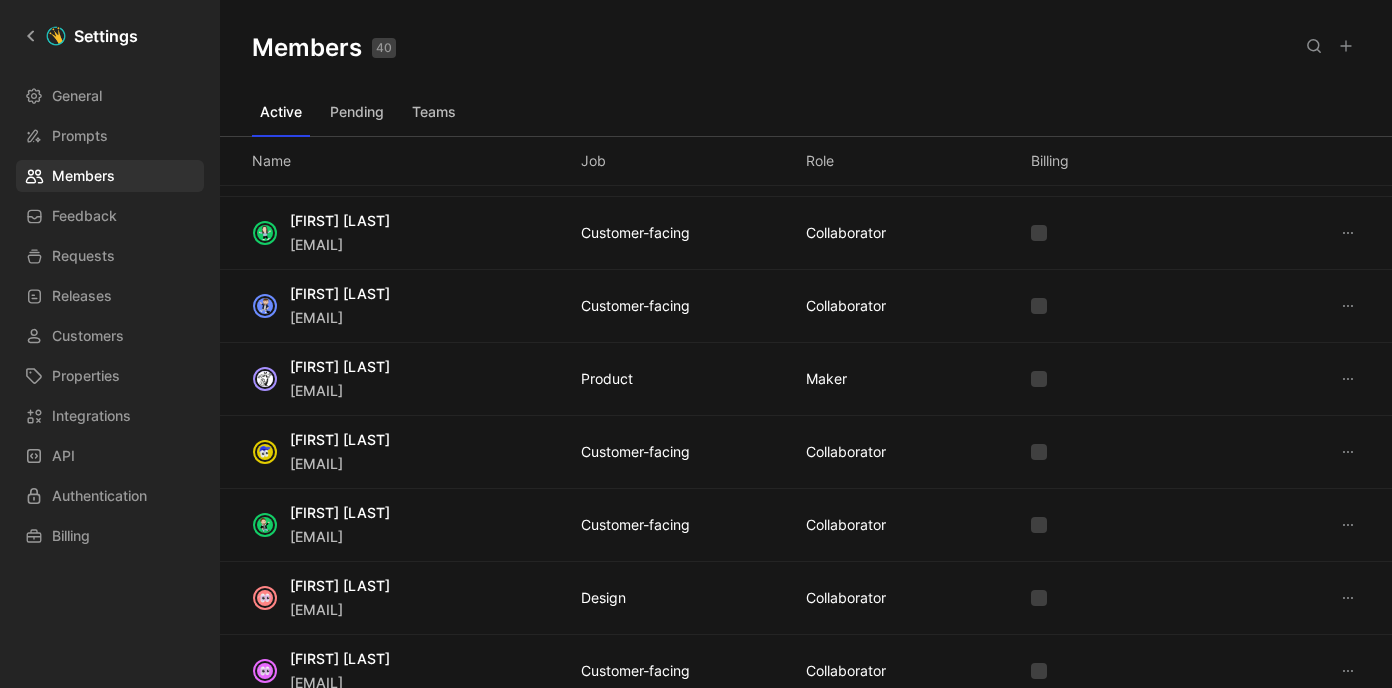 click at bounding box center [1348, 379] 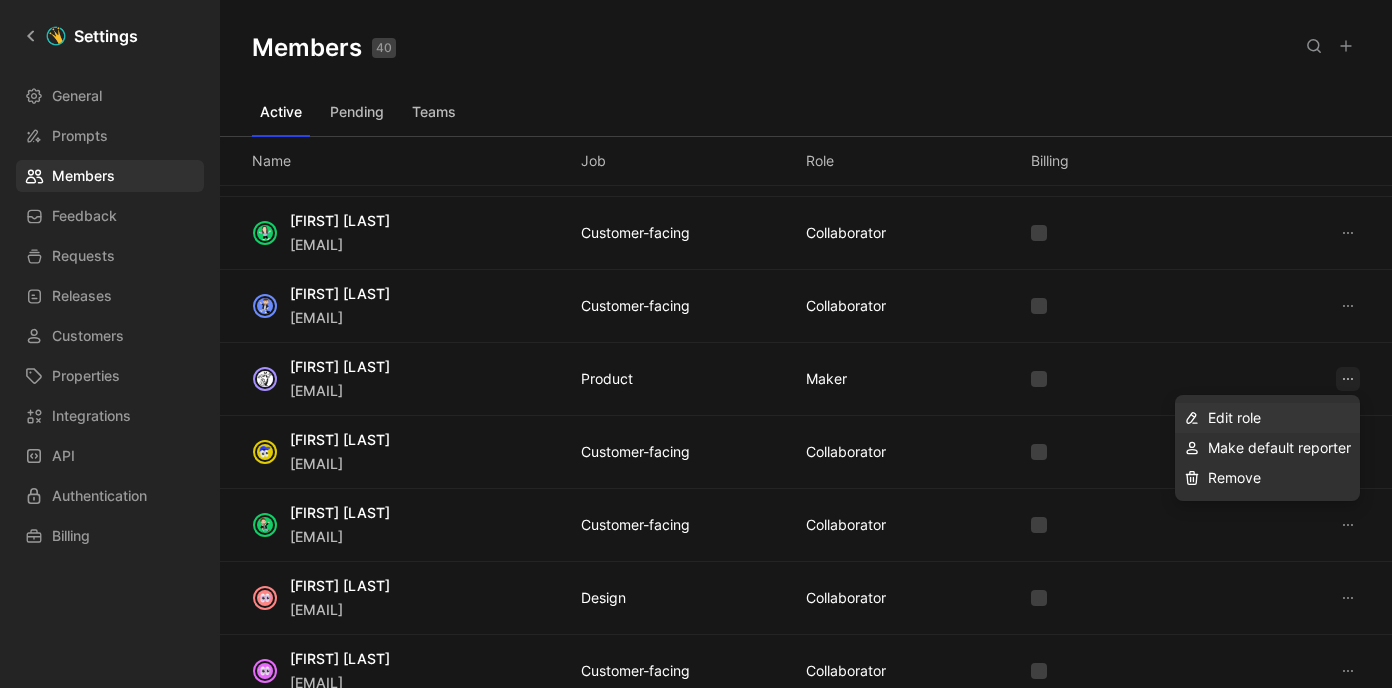 click on "Edit role" at bounding box center [1234, 417] 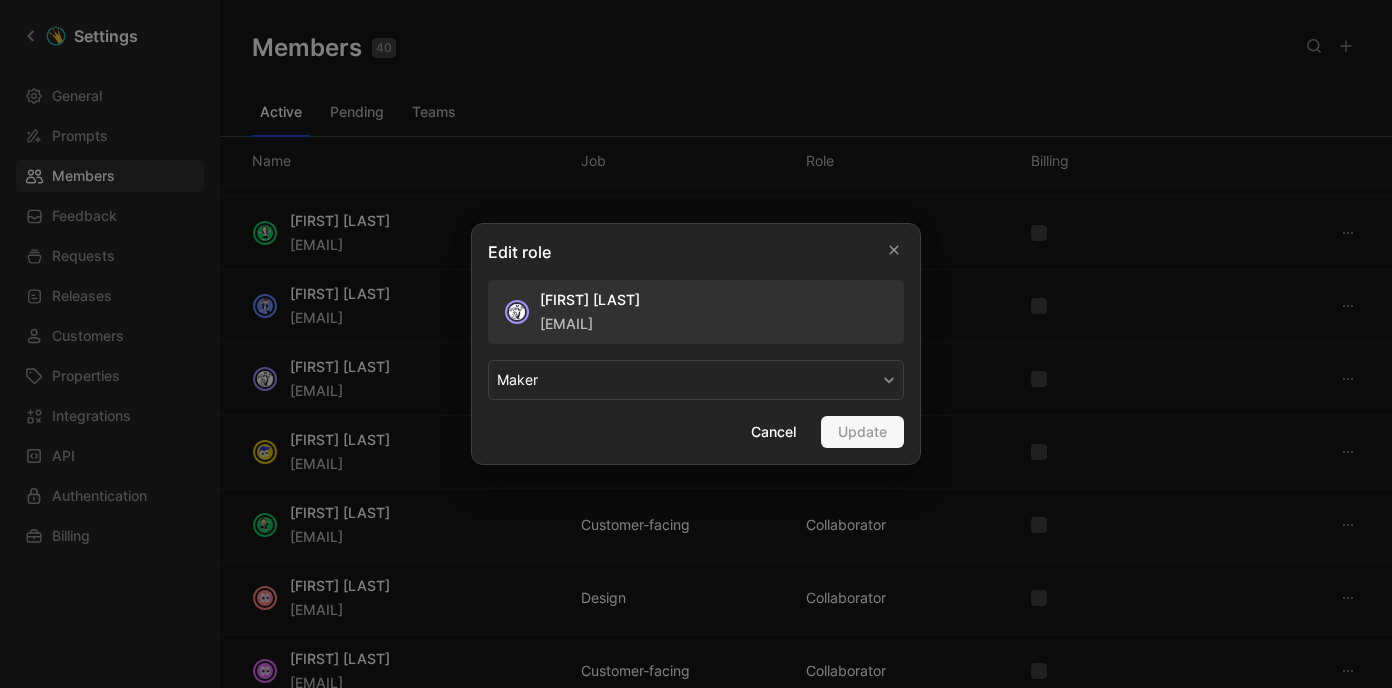 click on "MAKER" at bounding box center [696, 380] 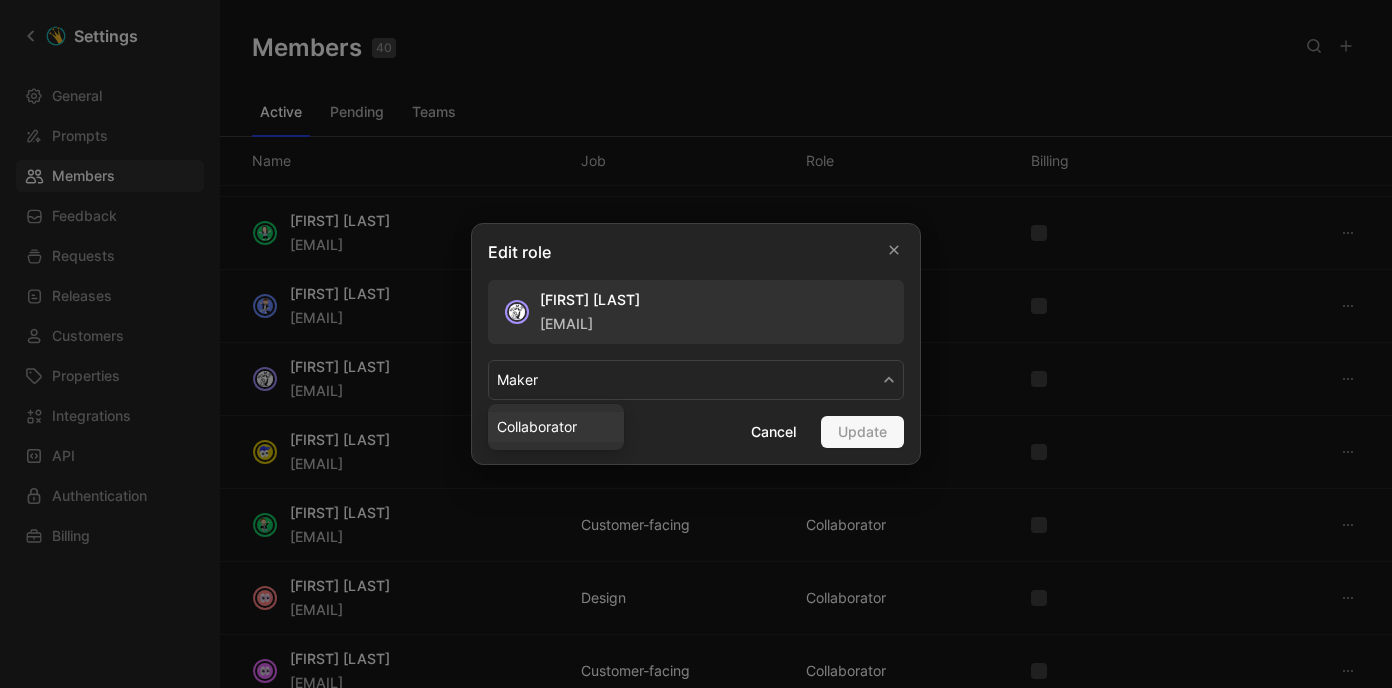 click on "COLLABORATOR" at bounding box center (556, 427) 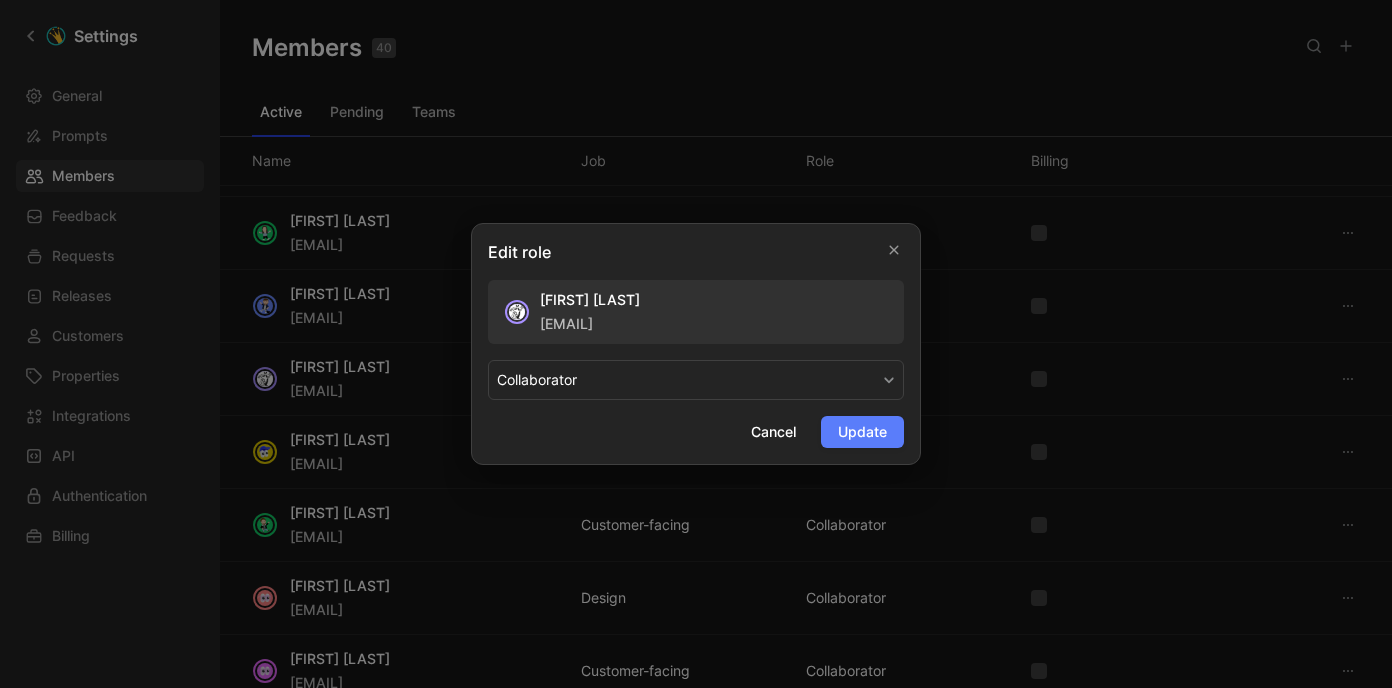 click on "Update" at bounding box center [862, 432] 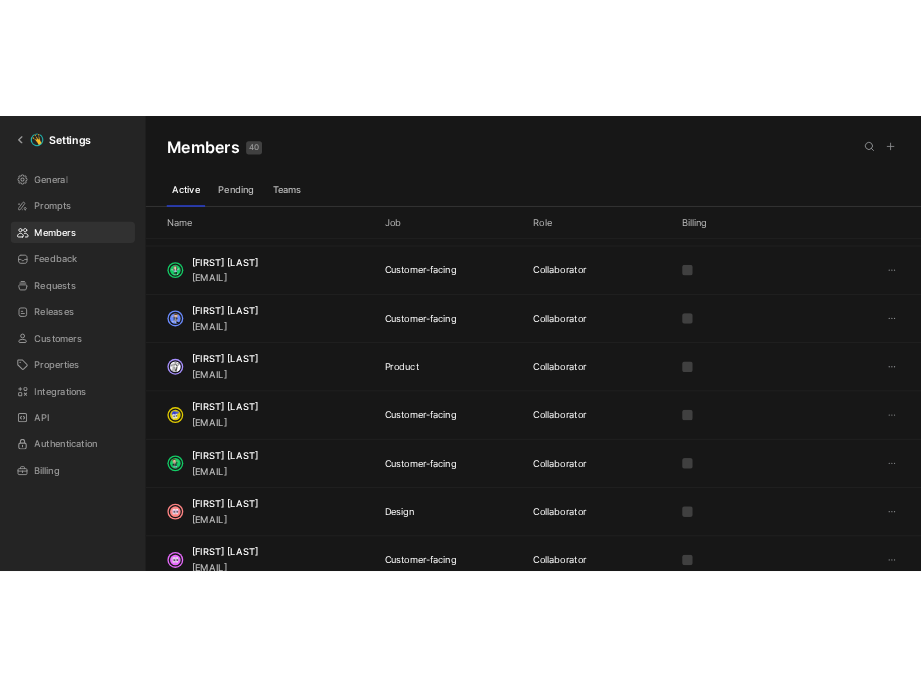 scroll, scrollTop: 0, scrollLeft: 0, axis: both 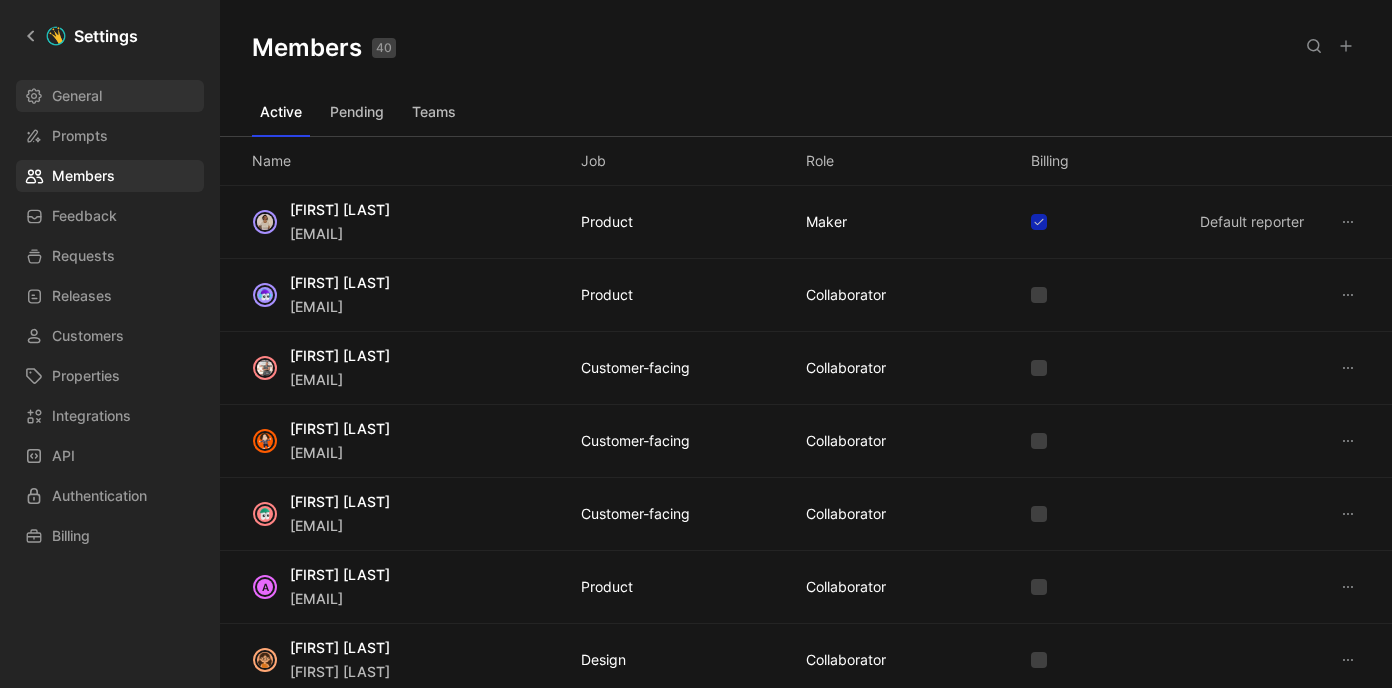 click on "General" at bounding box center [77, 96] 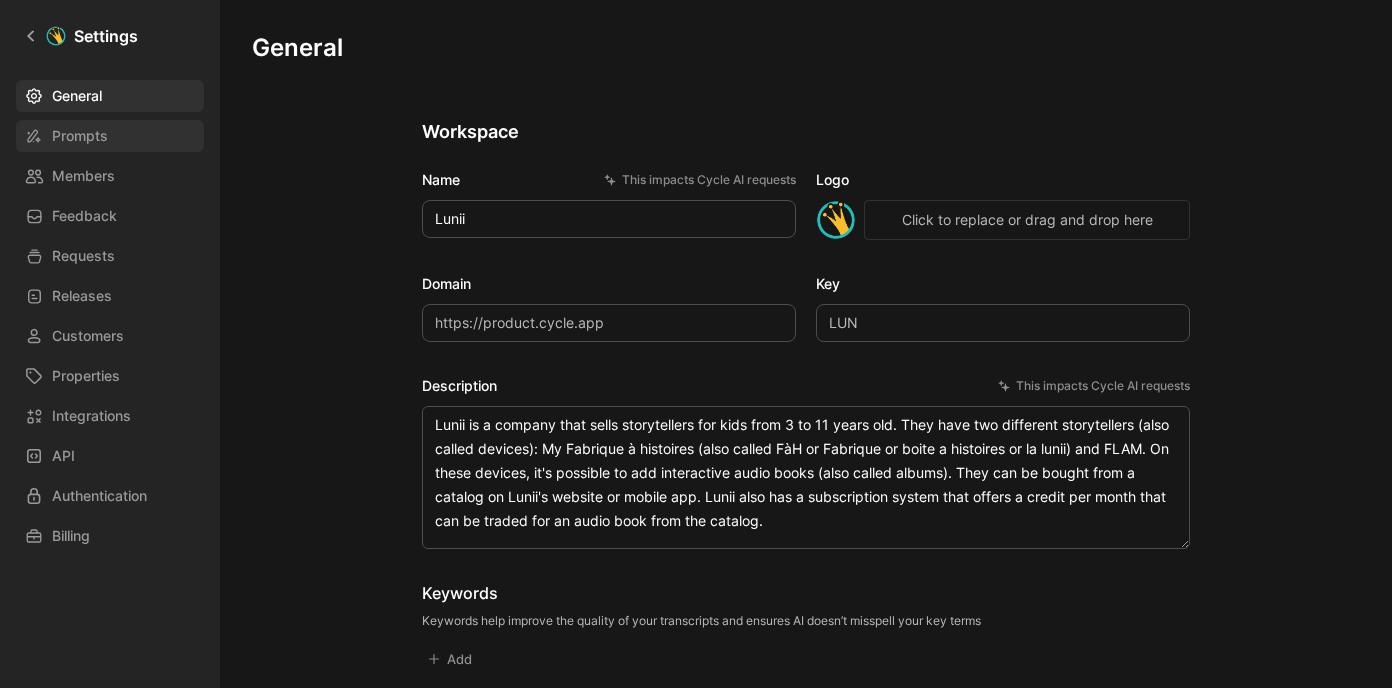 click on "Prompts" at bounding box center (80, 136) 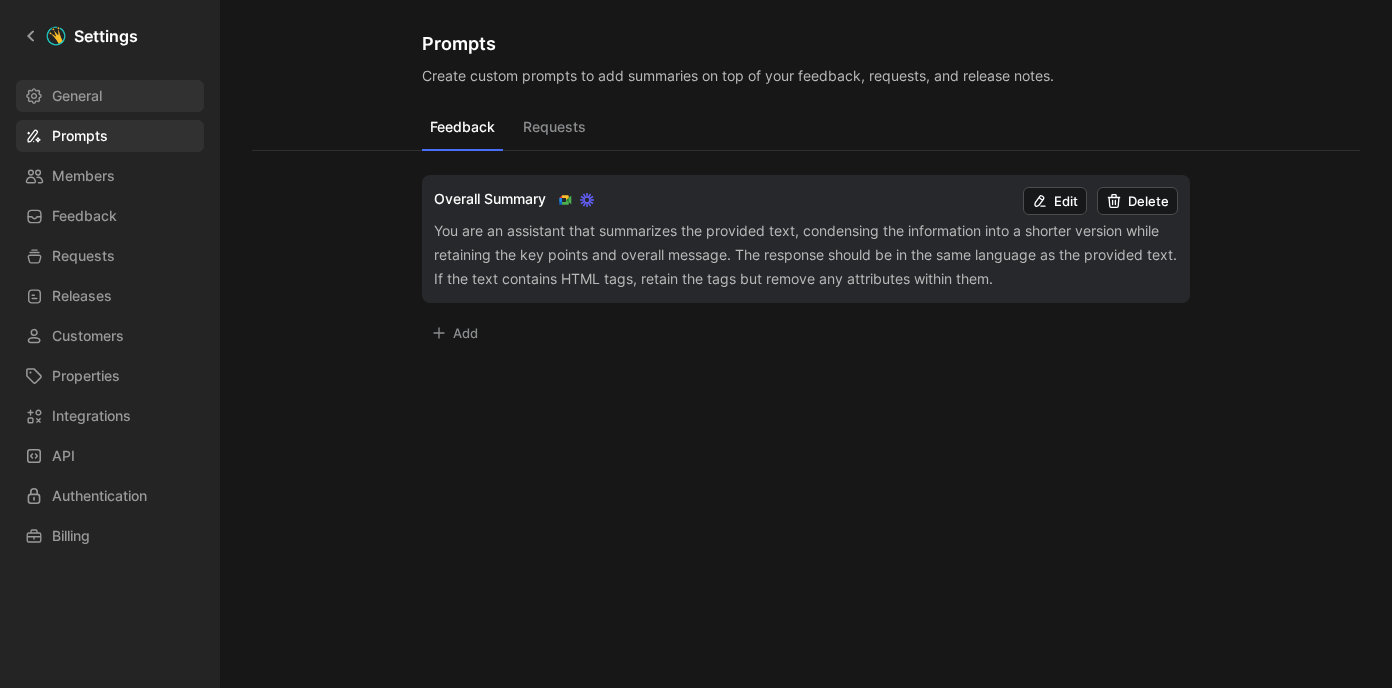 click on "General" at bounding box center (110, 96) 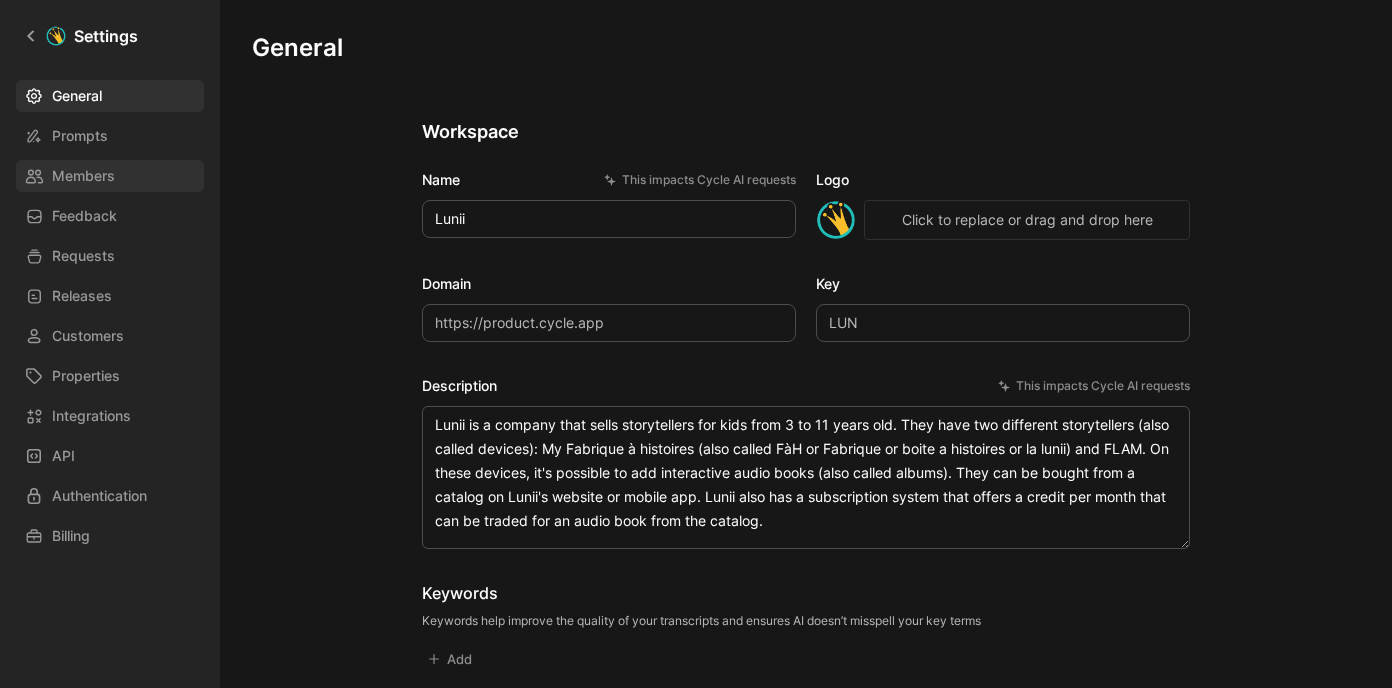 click on "Members" at bounding box center (83, 176) 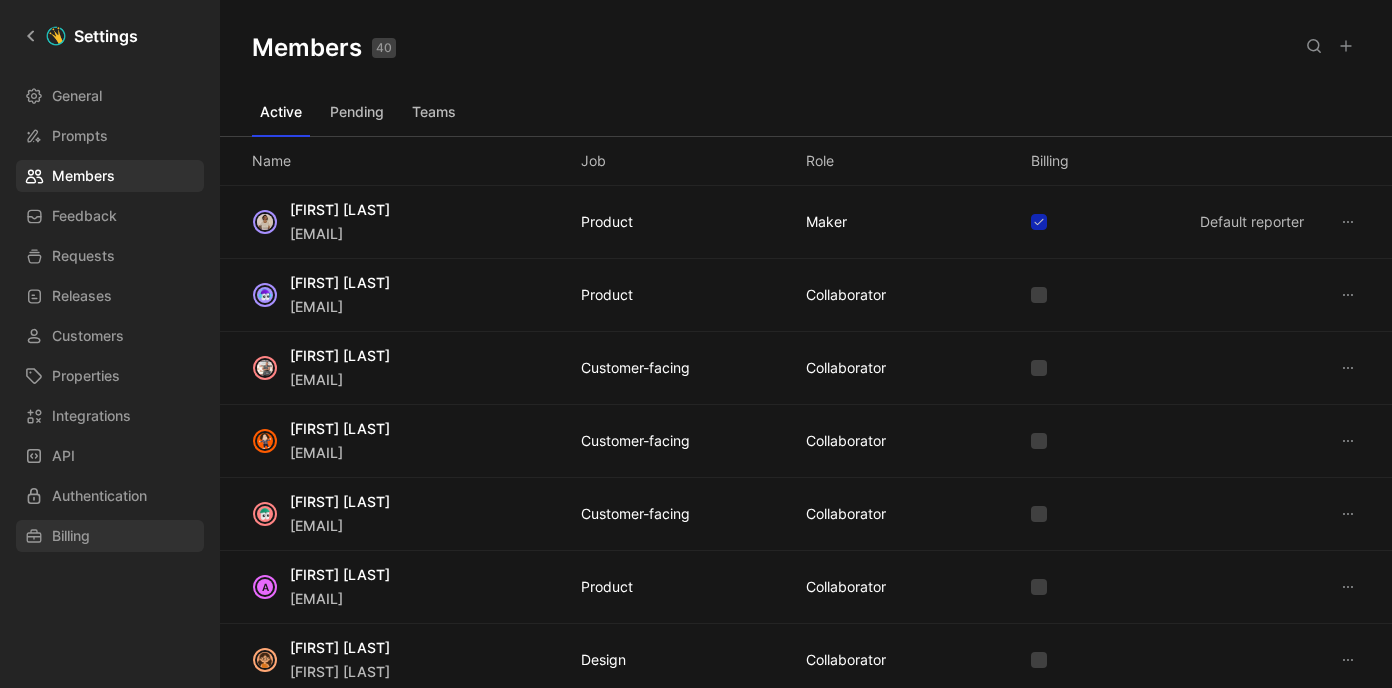 click on "Billing" at bounding box center (71, 536) 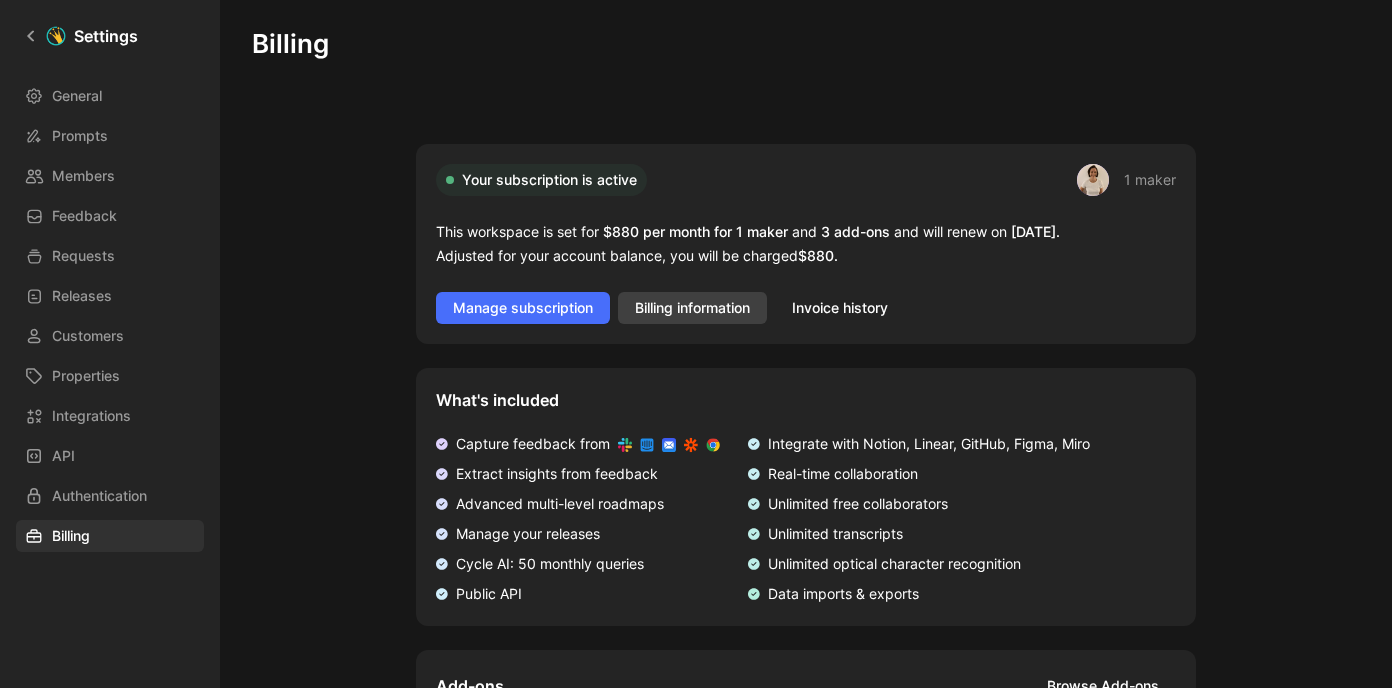 click on "Billing information" at bounding box center [692, 308] 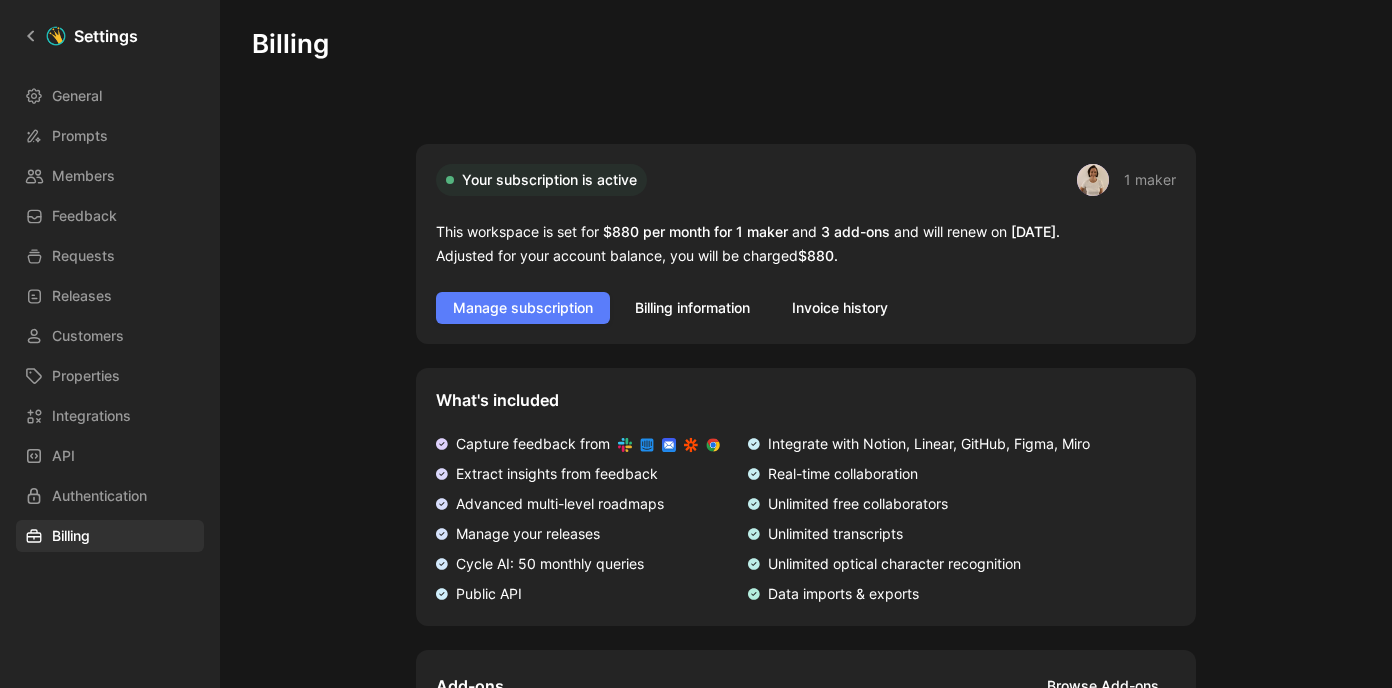 click on "Manage subscription" at bounding box center [523, 308] 